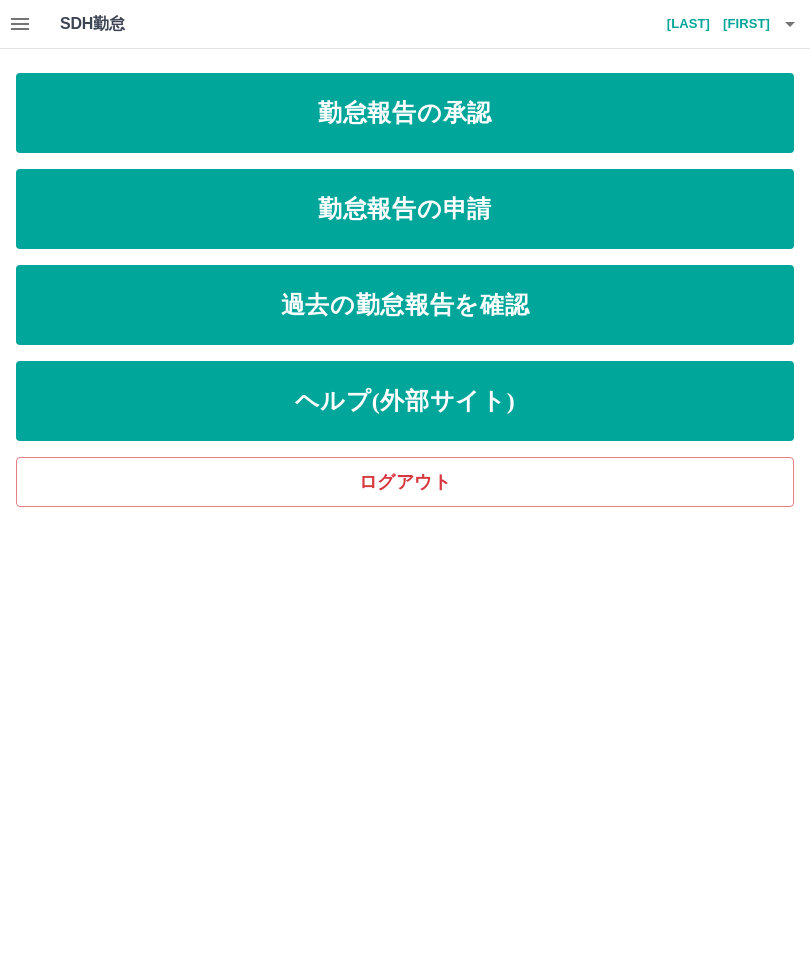 scroll, scrollTop: 0, scrollLeft: 0, axis: both 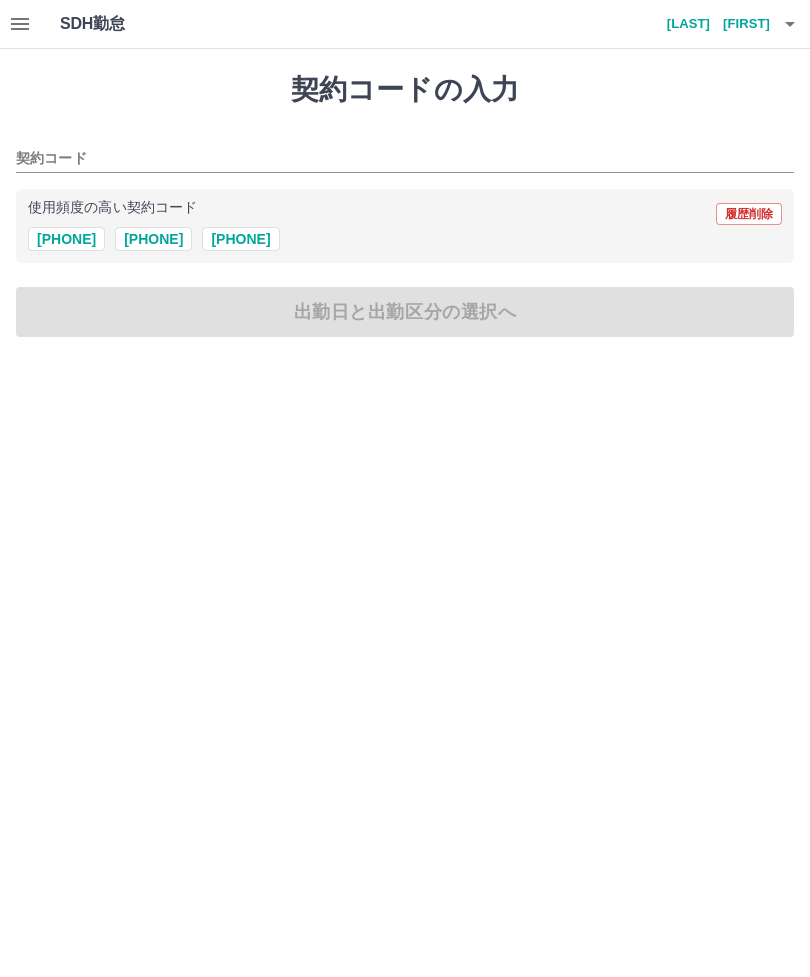 click on "[PHONE]" at bounding box center [240, 239] 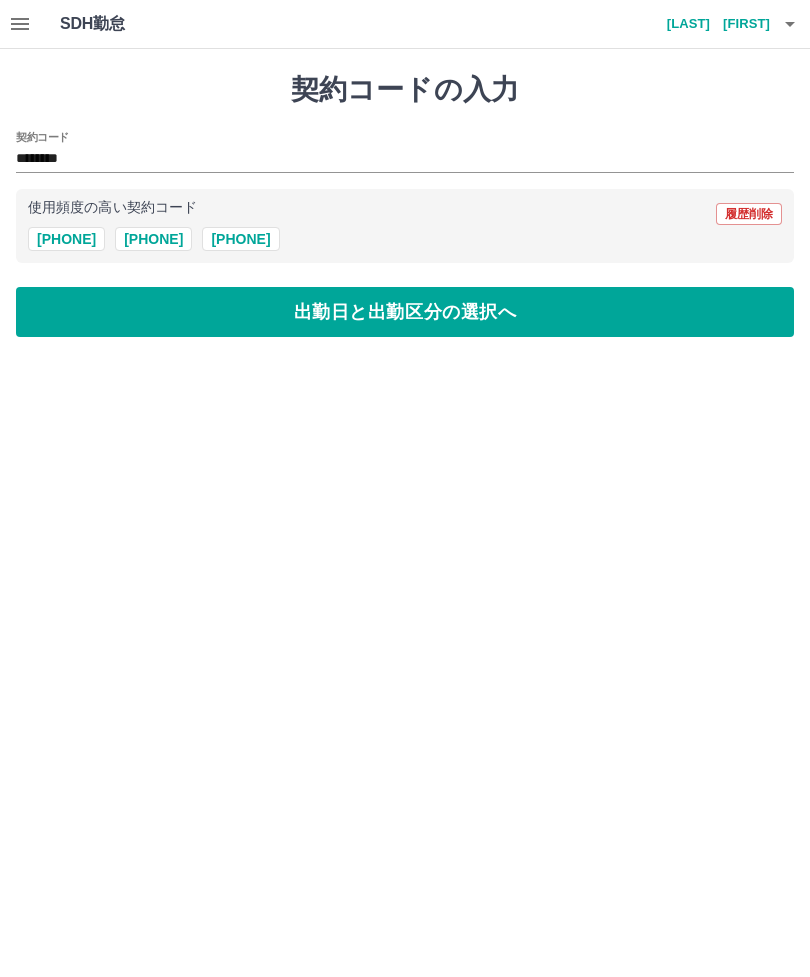 click on "出勤日と出勤区分の選択へ" at bounding box center (405, 312) 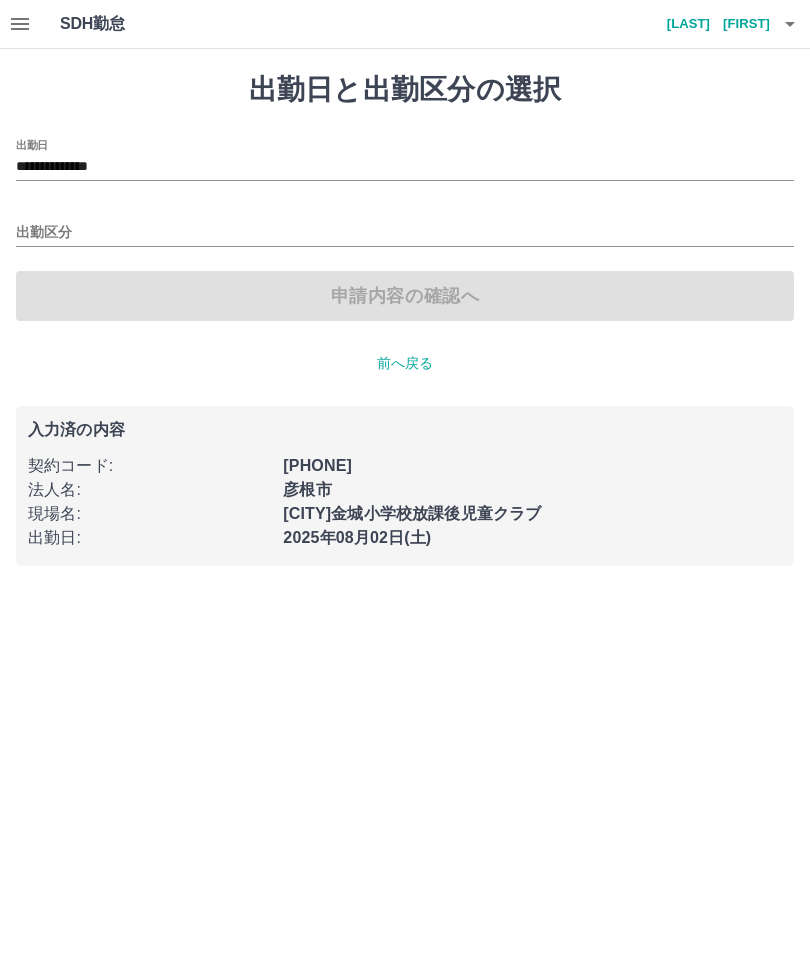click on "出勤区分" at bounding box center (405, 233) 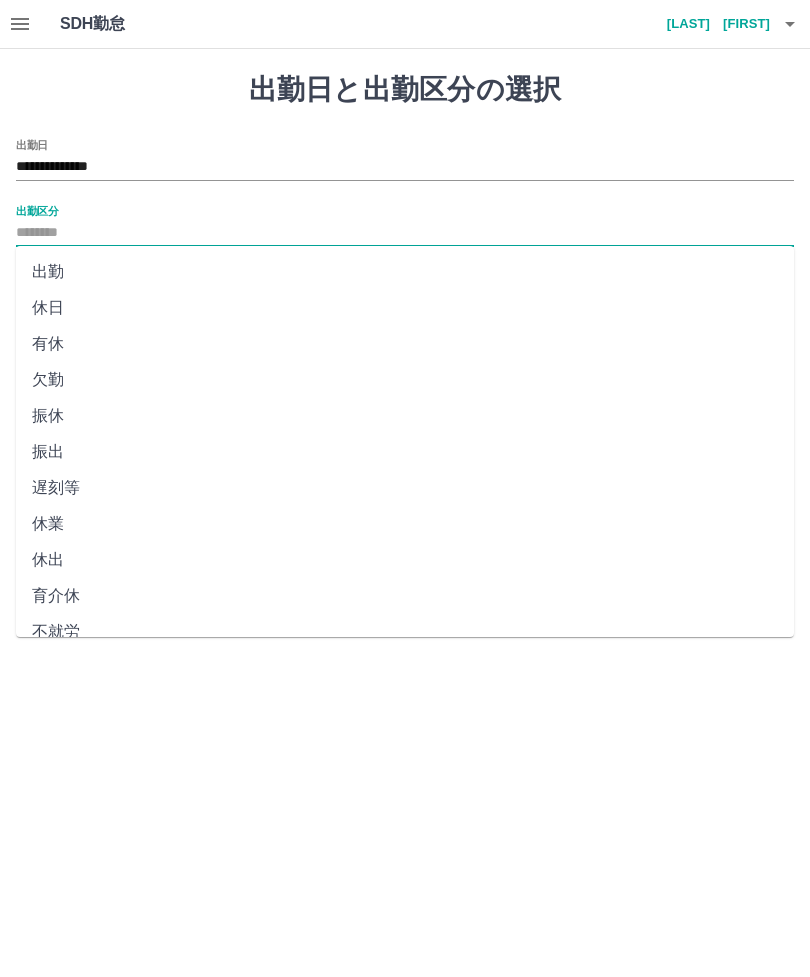 click on "出勤" at bounding box center (405, 272) 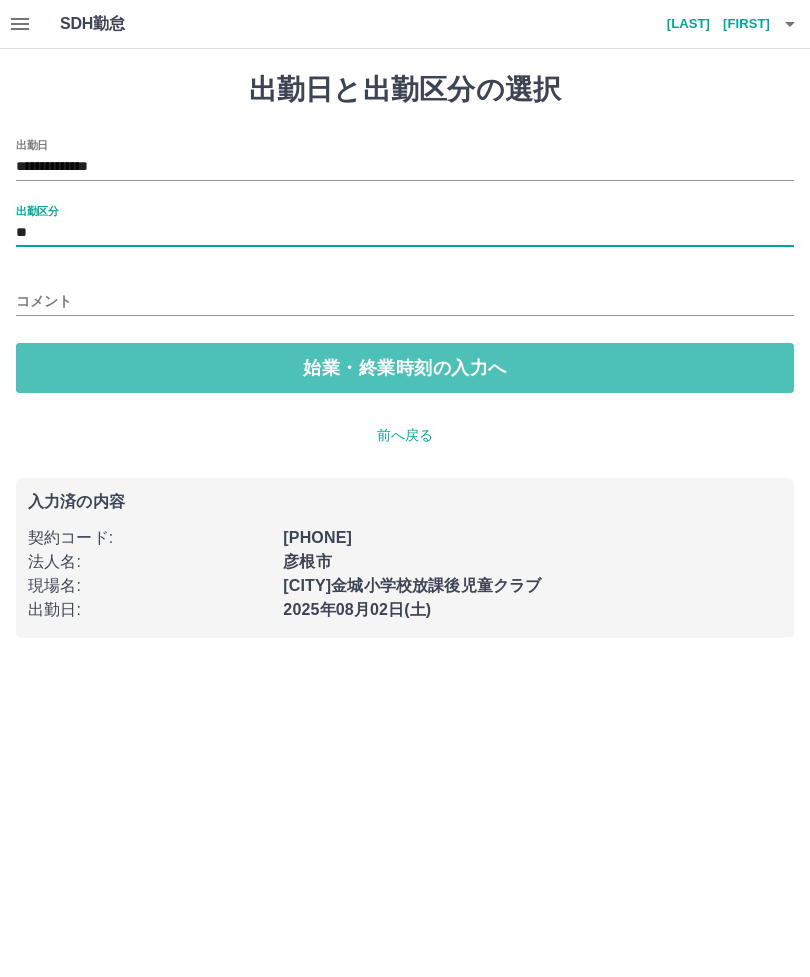 click on "始業・終業時刻の入力へ" at bounding box center [405, 368] 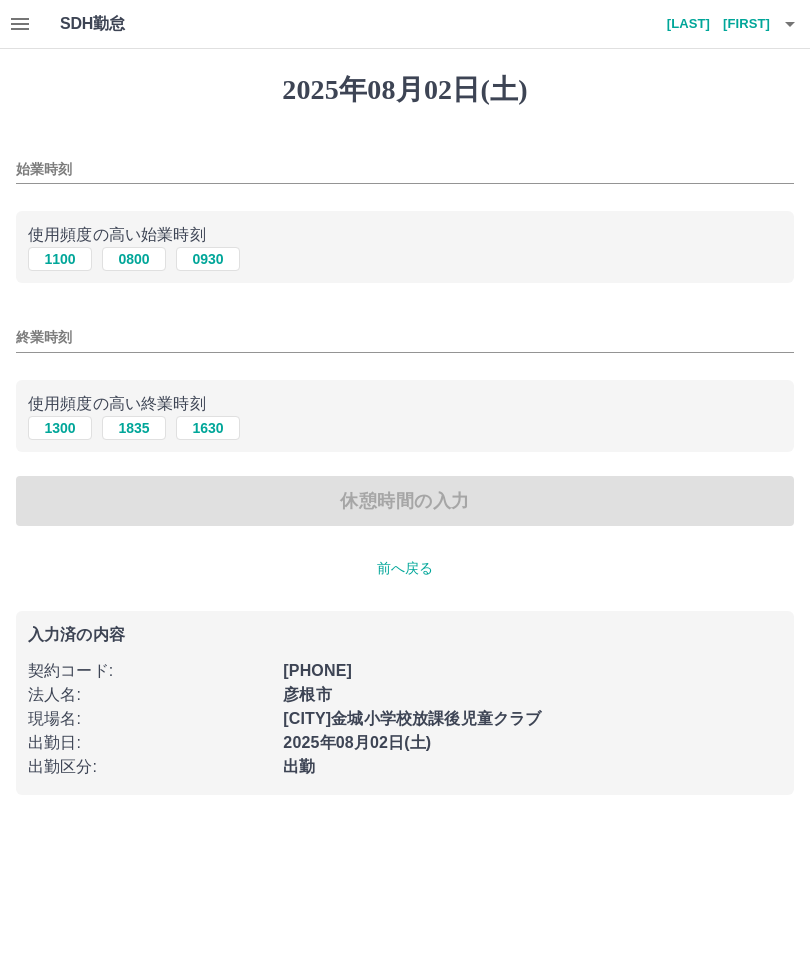 click on "始業時刻" at bounding box center [405, 169] 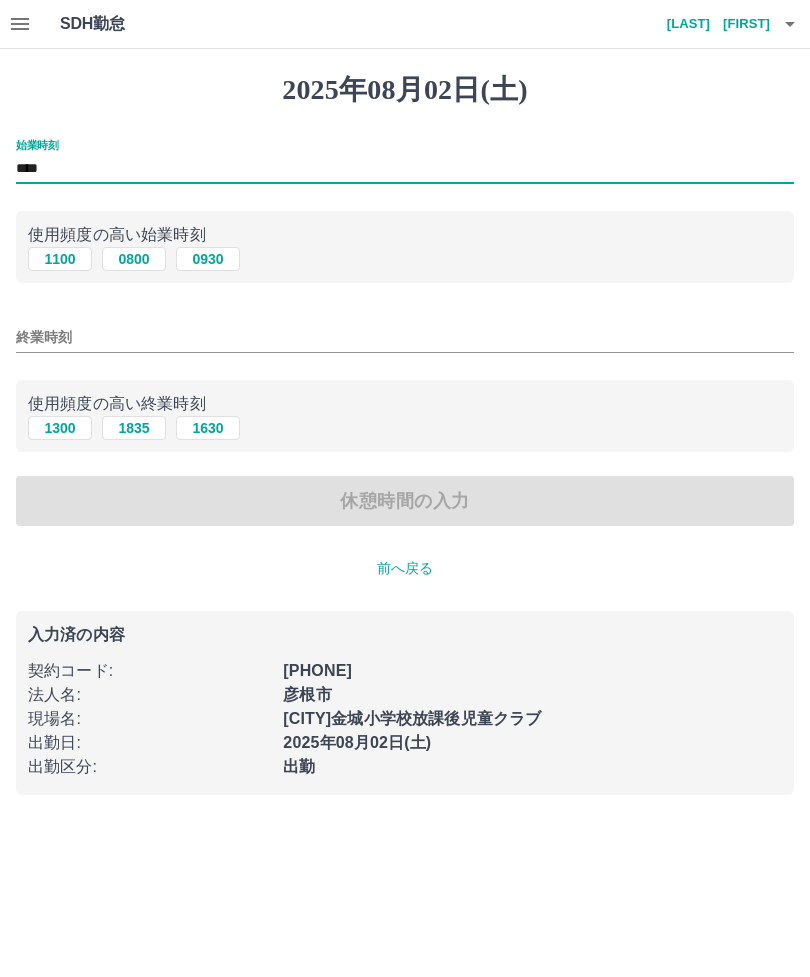 type on "****" 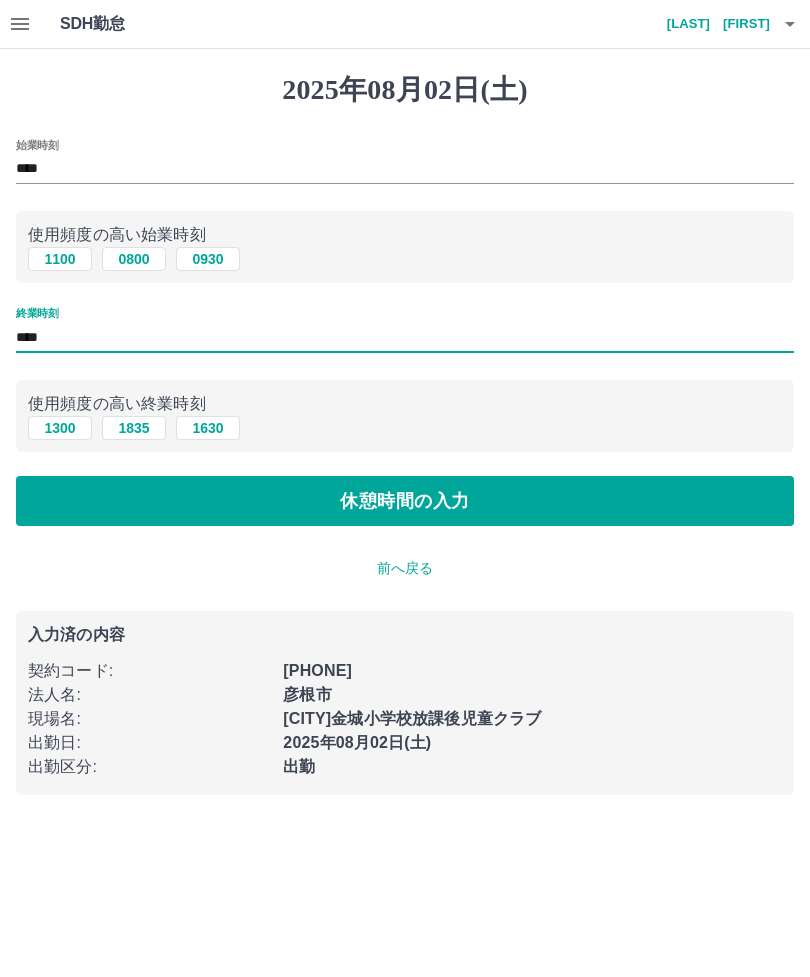 type on "****" 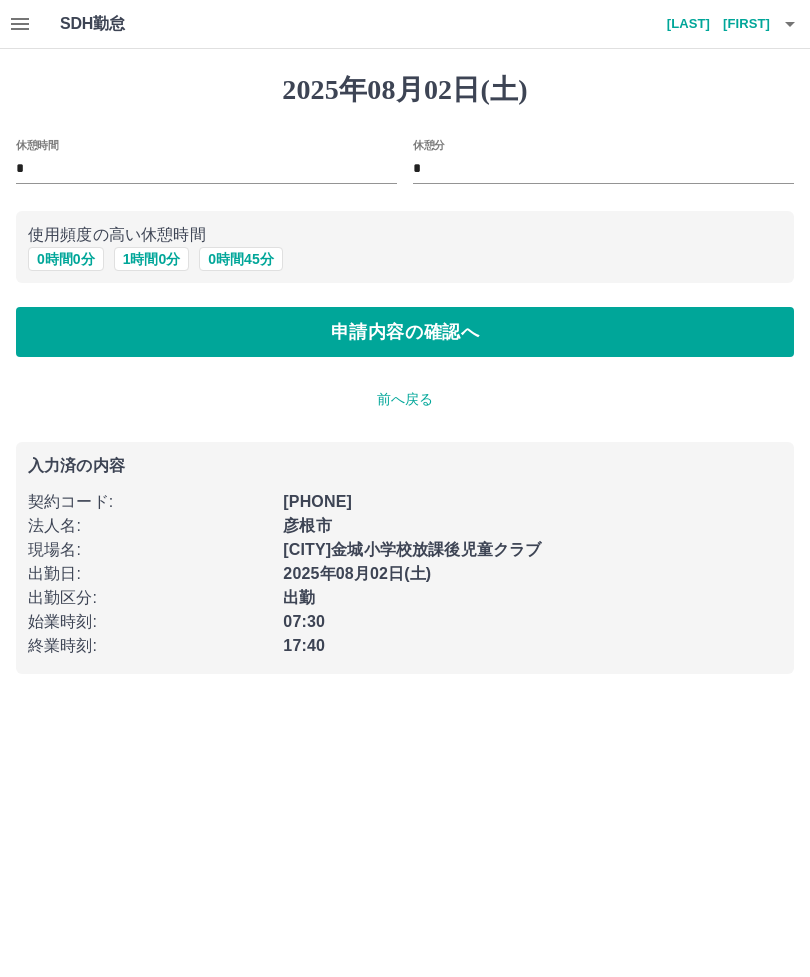click on "1 時間 0 分" at bounding box center [152, 259] 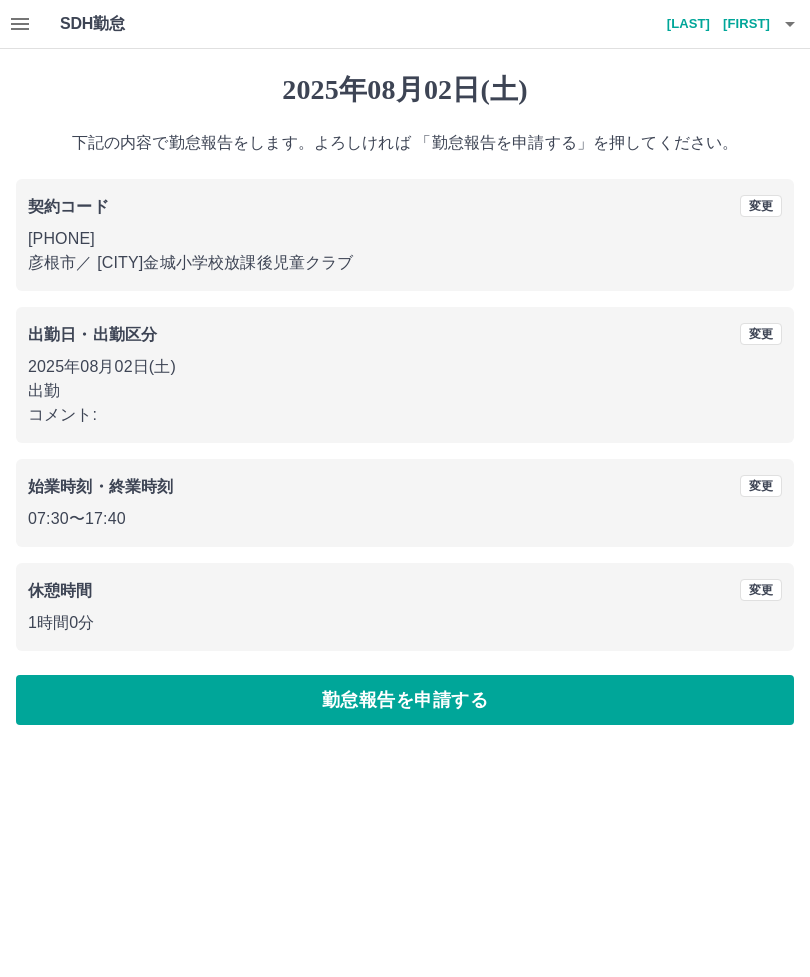 click on "勤怠報告を申請する" at bounding box center [405, 700] 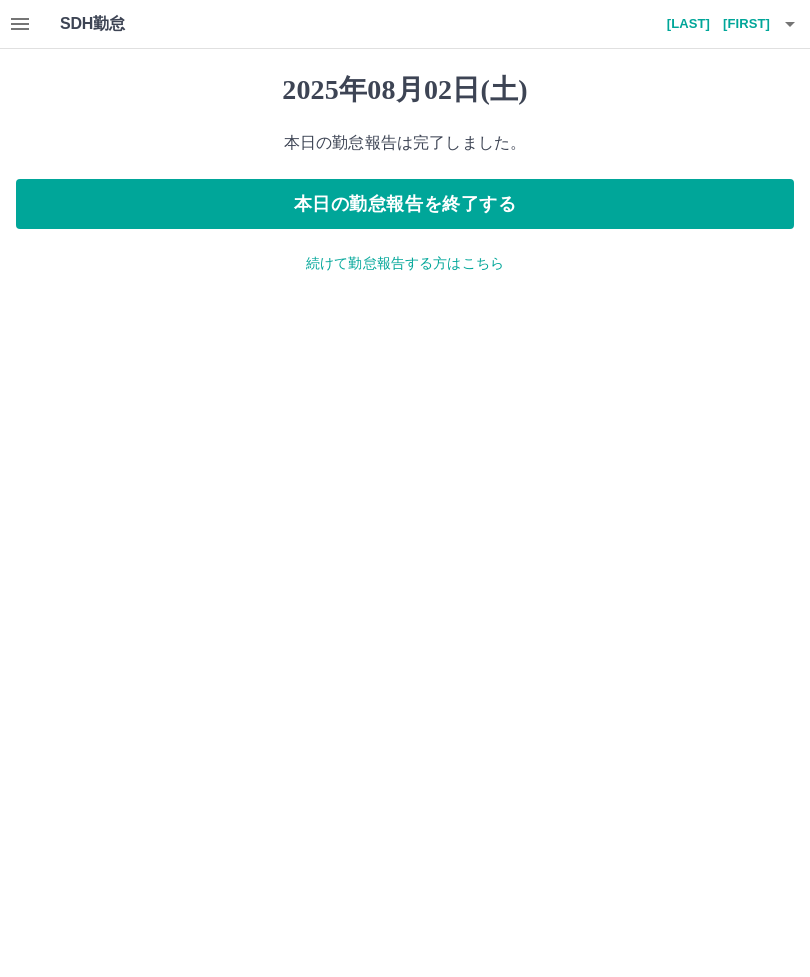 click on "本日の勤怠報告を終了する" at bounding box center [405, 204] 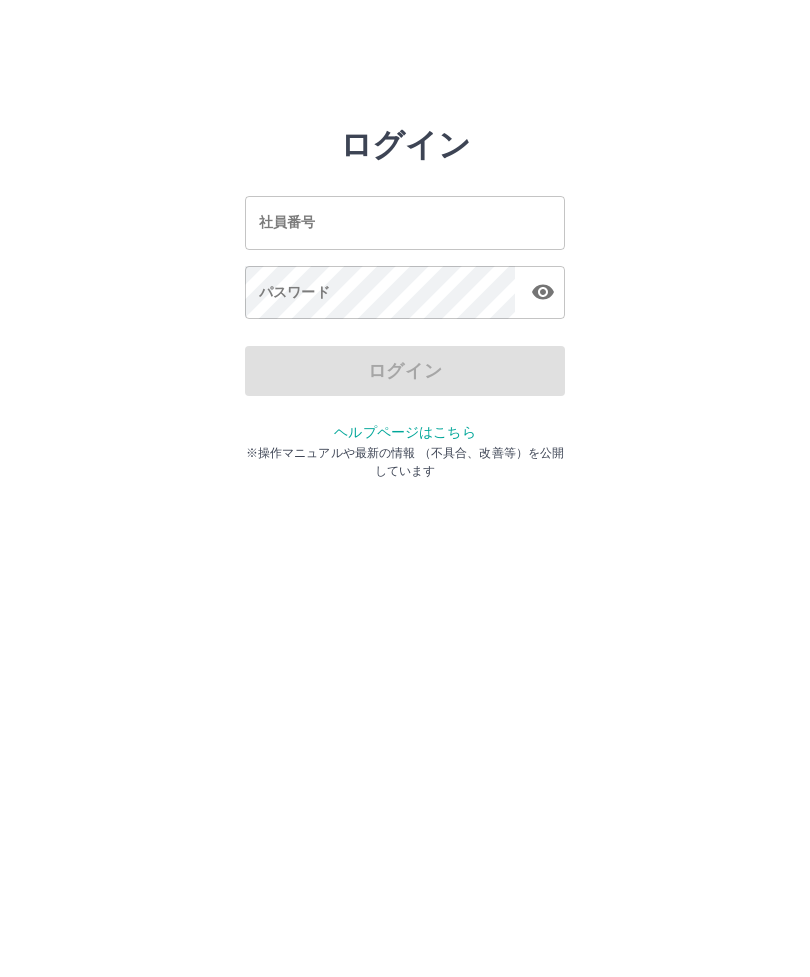scroll, scrollTop: 0, scrollLeft: 0, axis: both 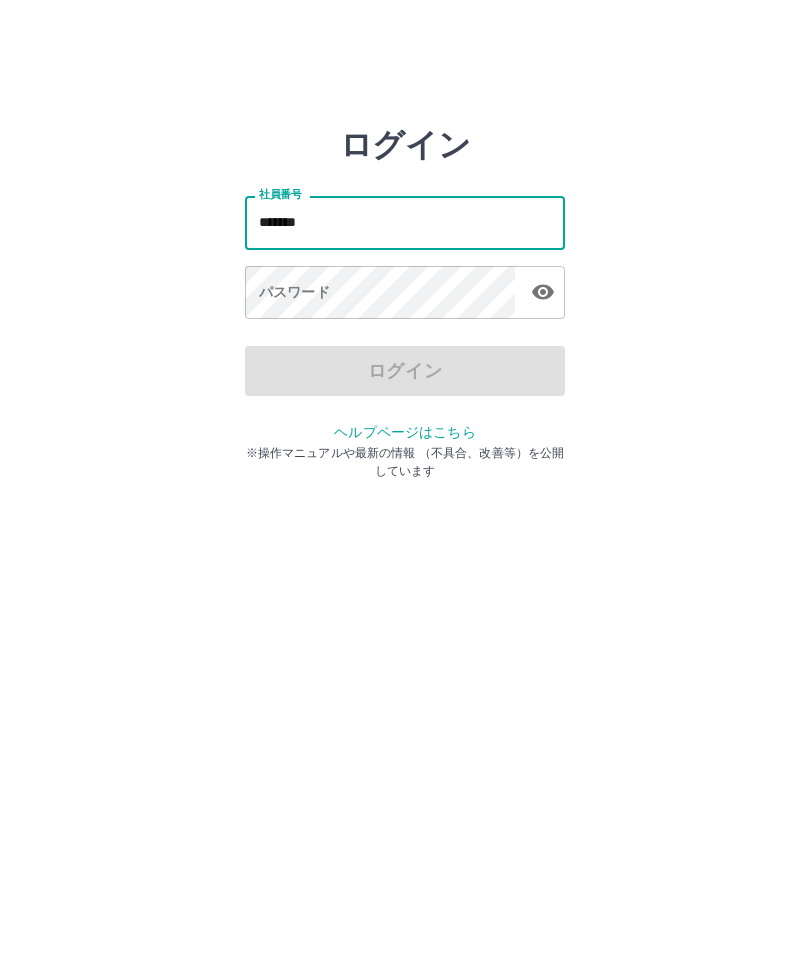 type on "*******" 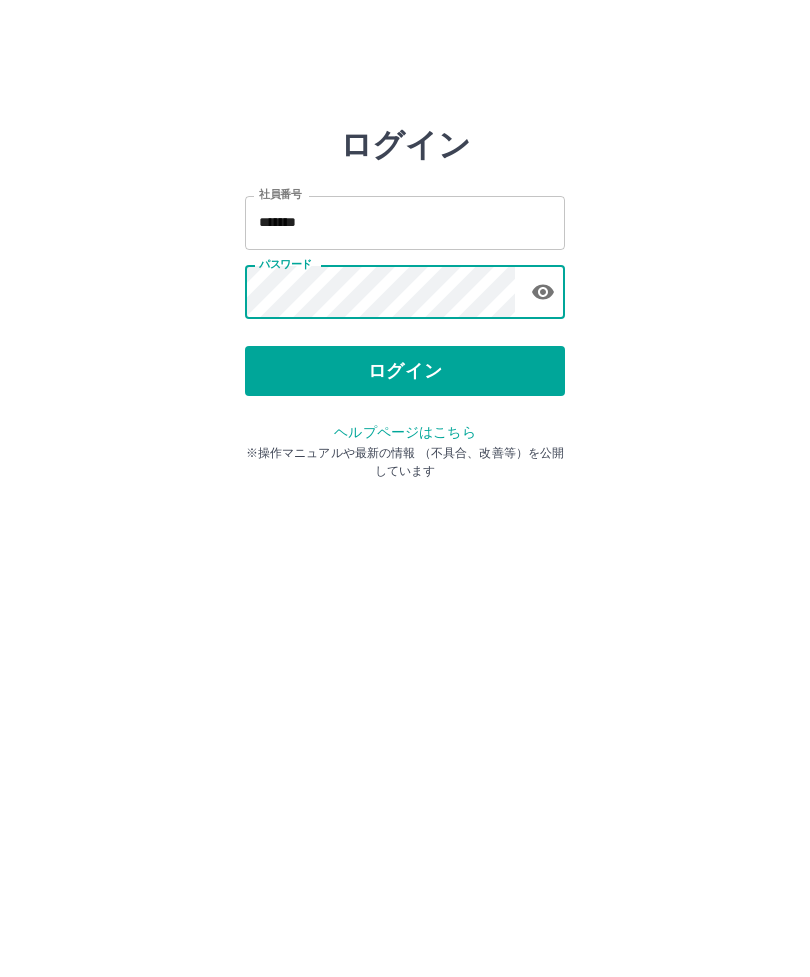 click on "ログイン" at bounding box center (405, 371) 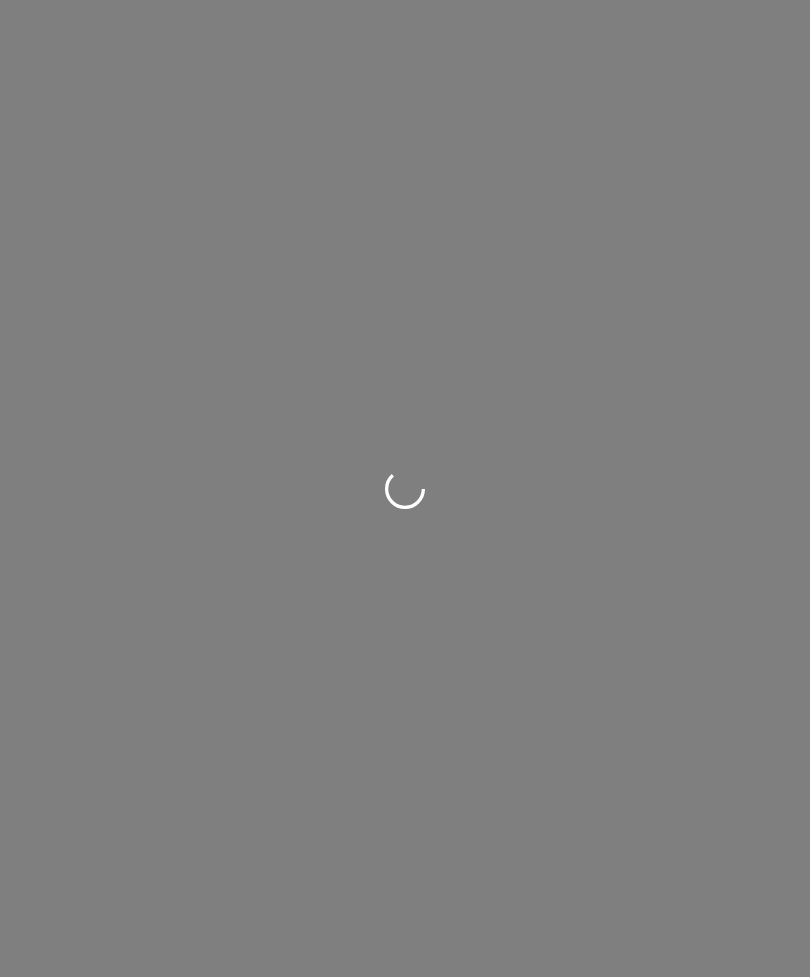 scroll, scrollTop: 0, scrollLeft: 0, axis: both 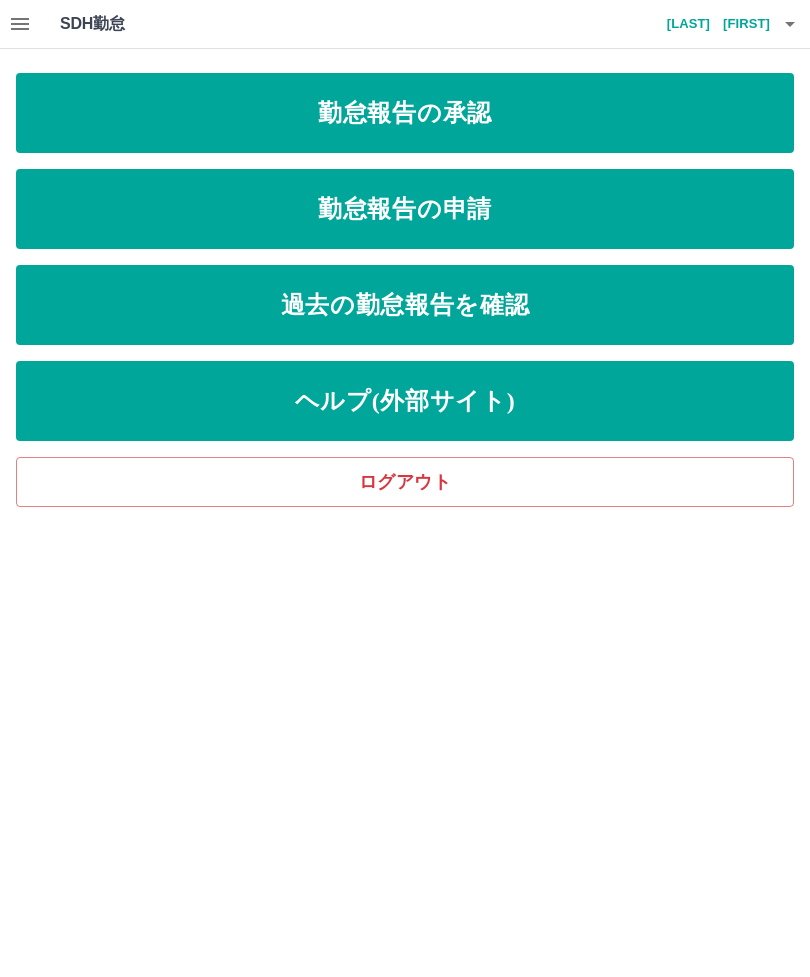 click on "勤怠報告の承認" at bounding box center [405, 113] 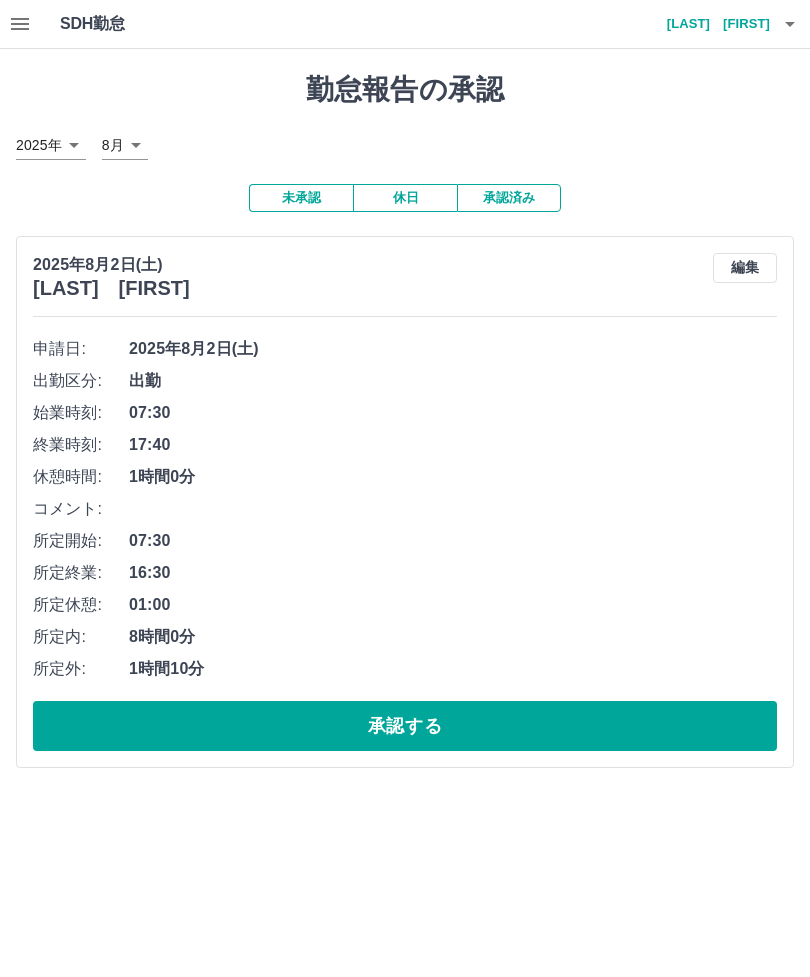 click on "承認する" at bounding box center (405, 726) 